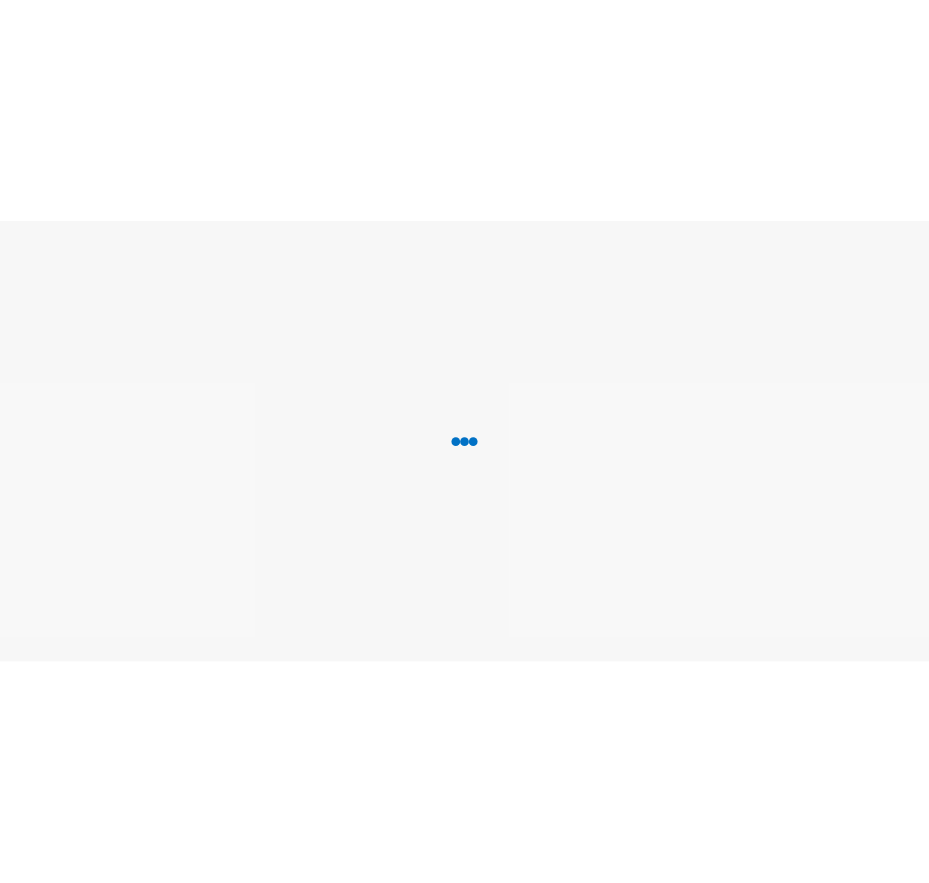 scroll, scrollTop: 0, scrollLeft: 0, axis: both 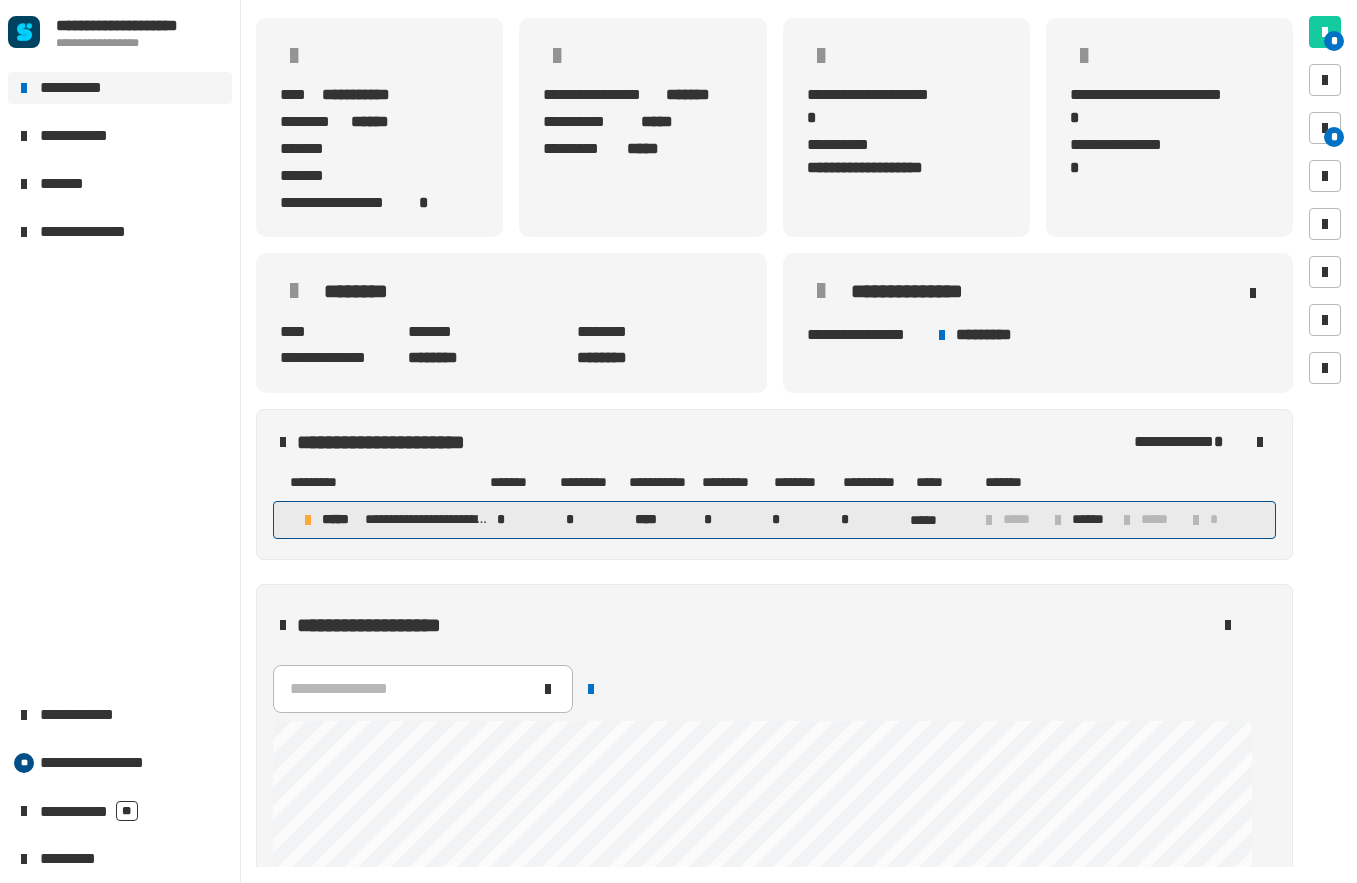click on "**********" at bounding box center [774, 520] 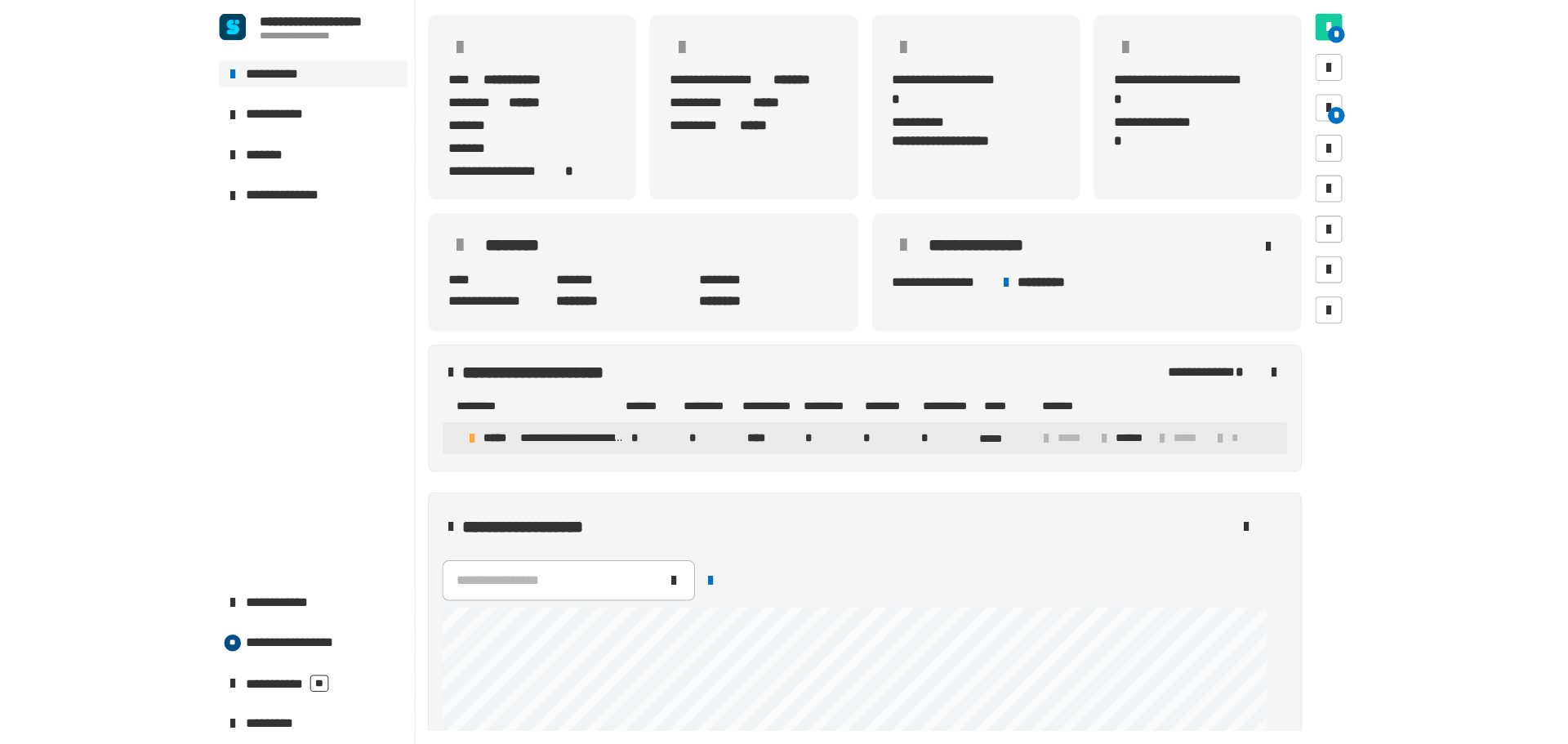 scroll, scrollTop: 0, scrollLeft: 0, axis: both 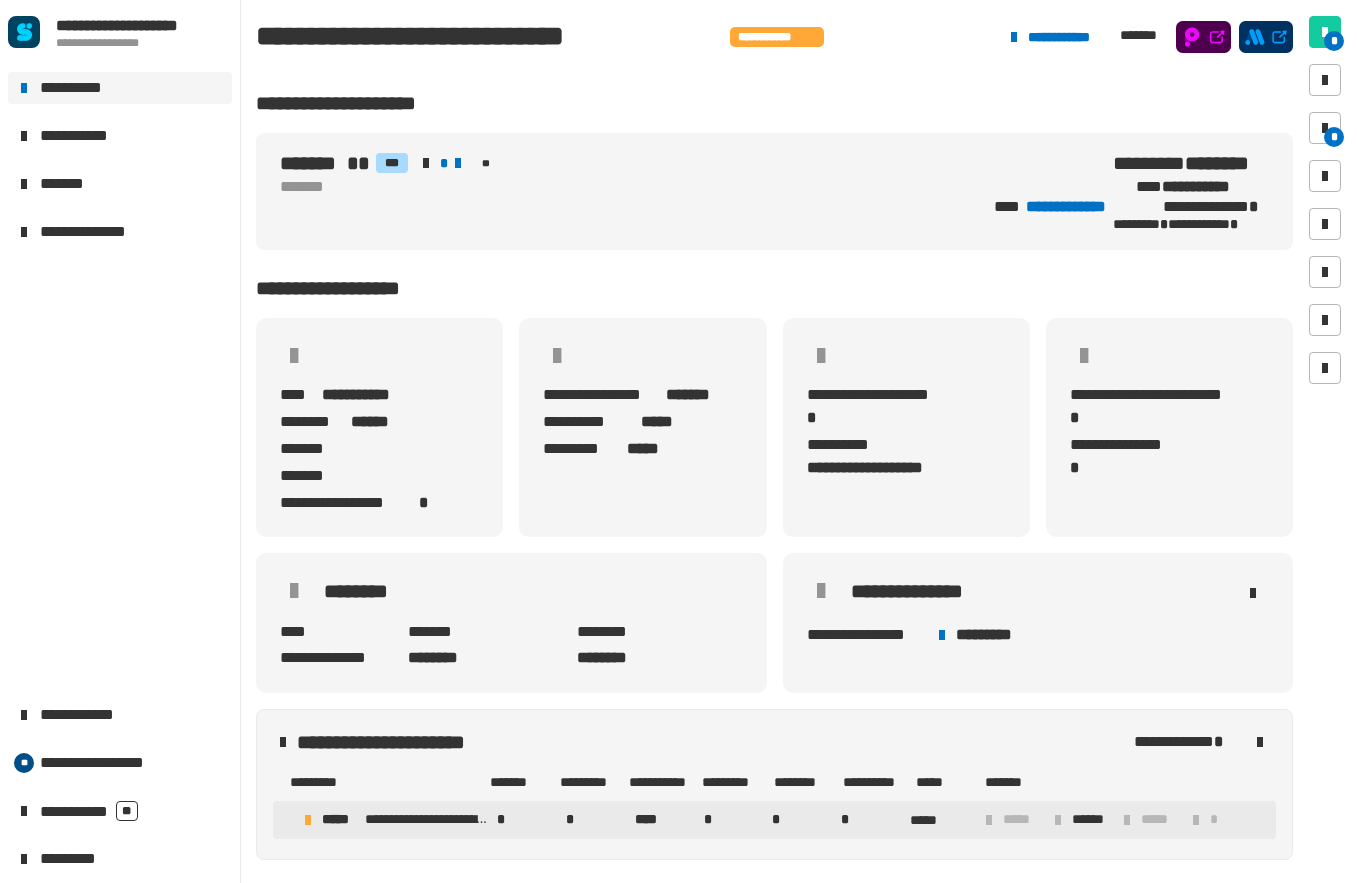 click on "**********" 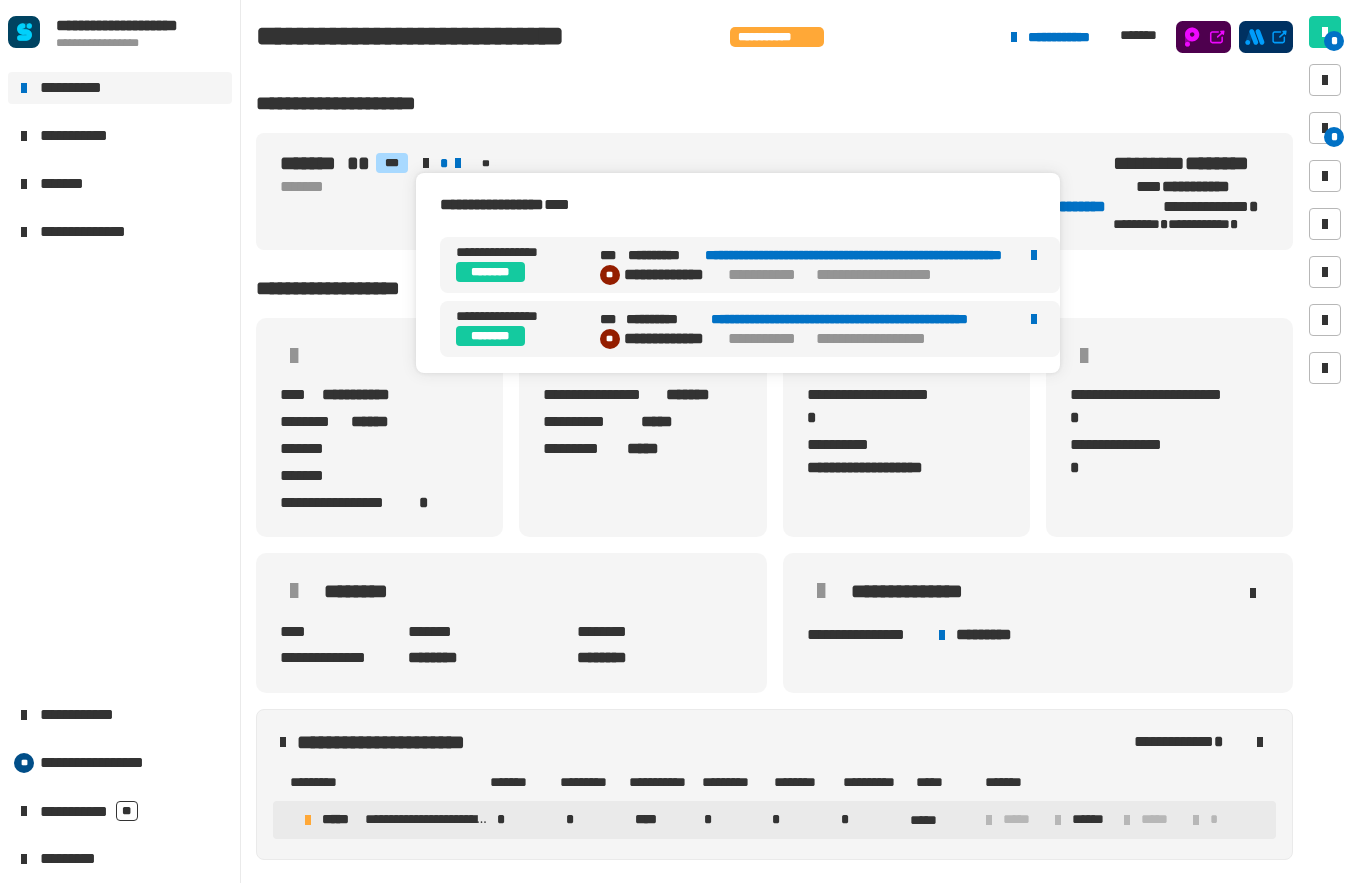 click 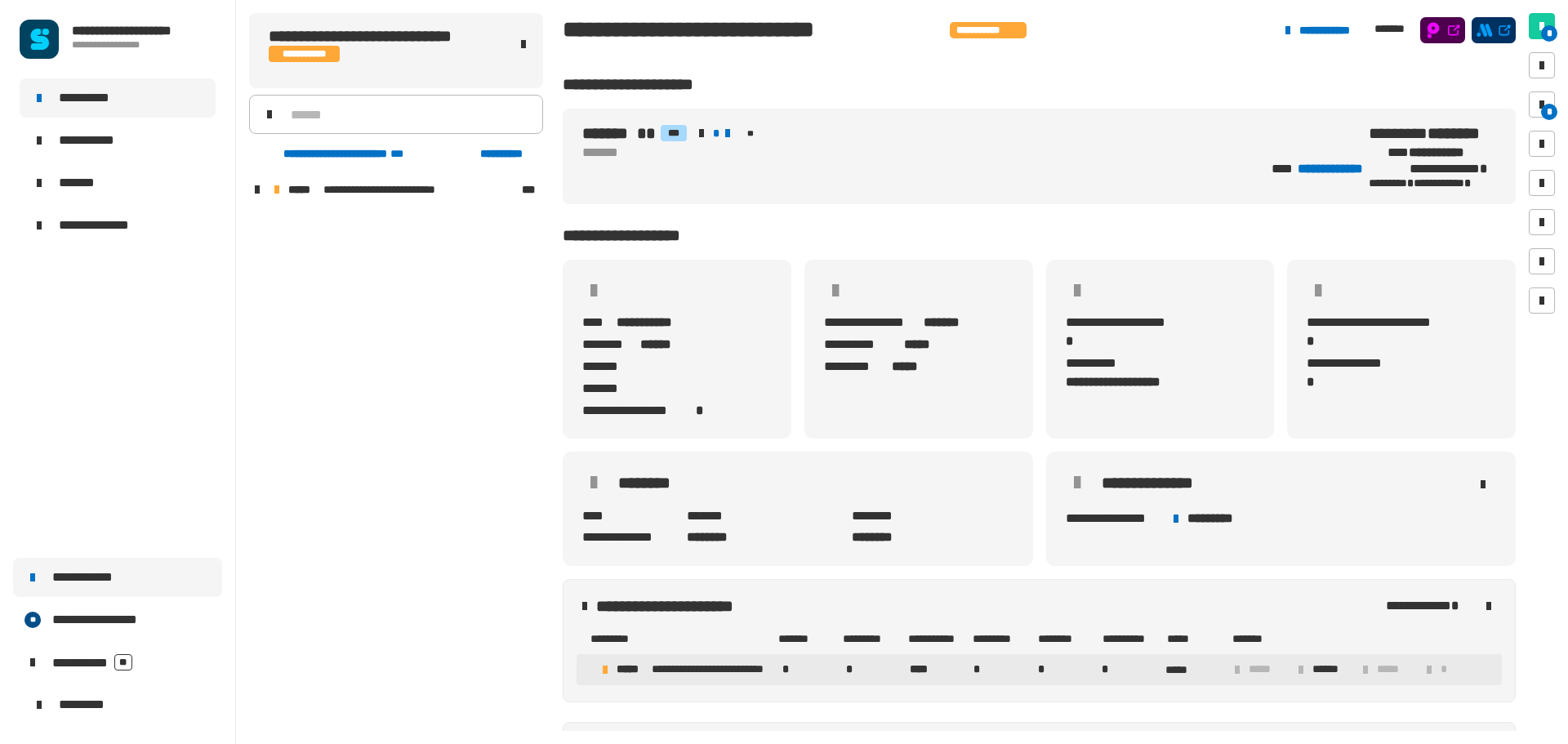 click on "**********" 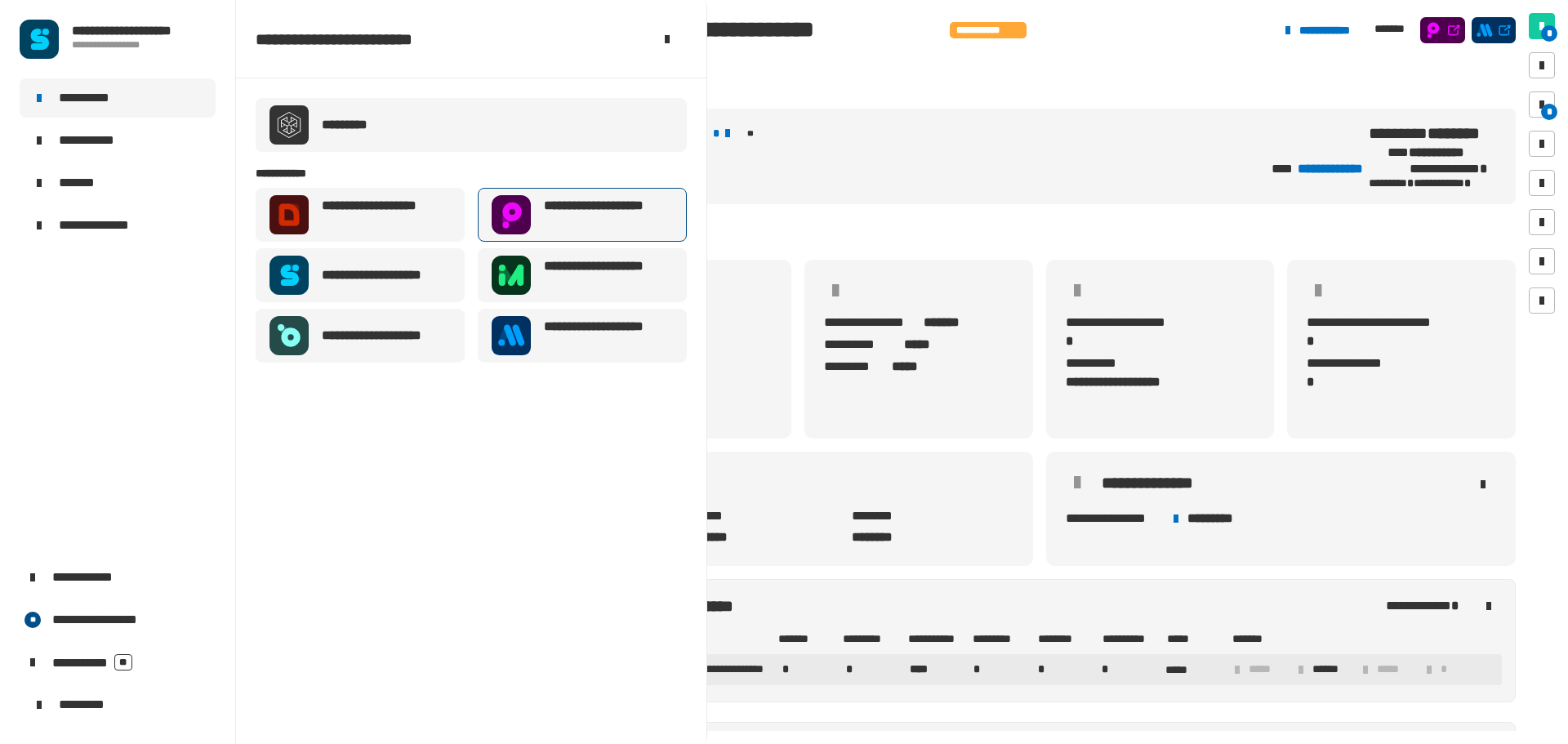 click on "**********" at bounding box center [582, 215] 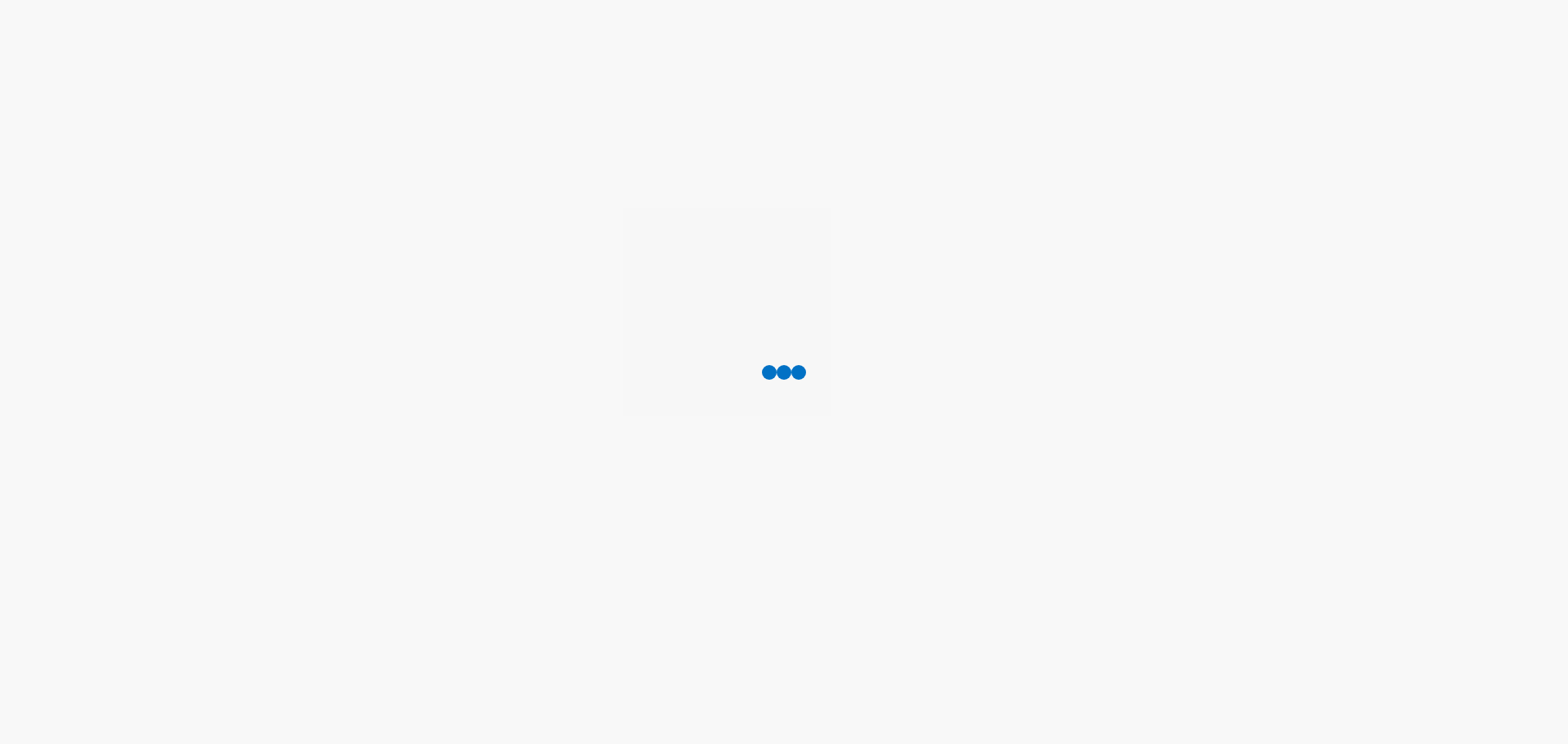 scroll, scrollTop: 0, scrollLeft: 0, axis: both 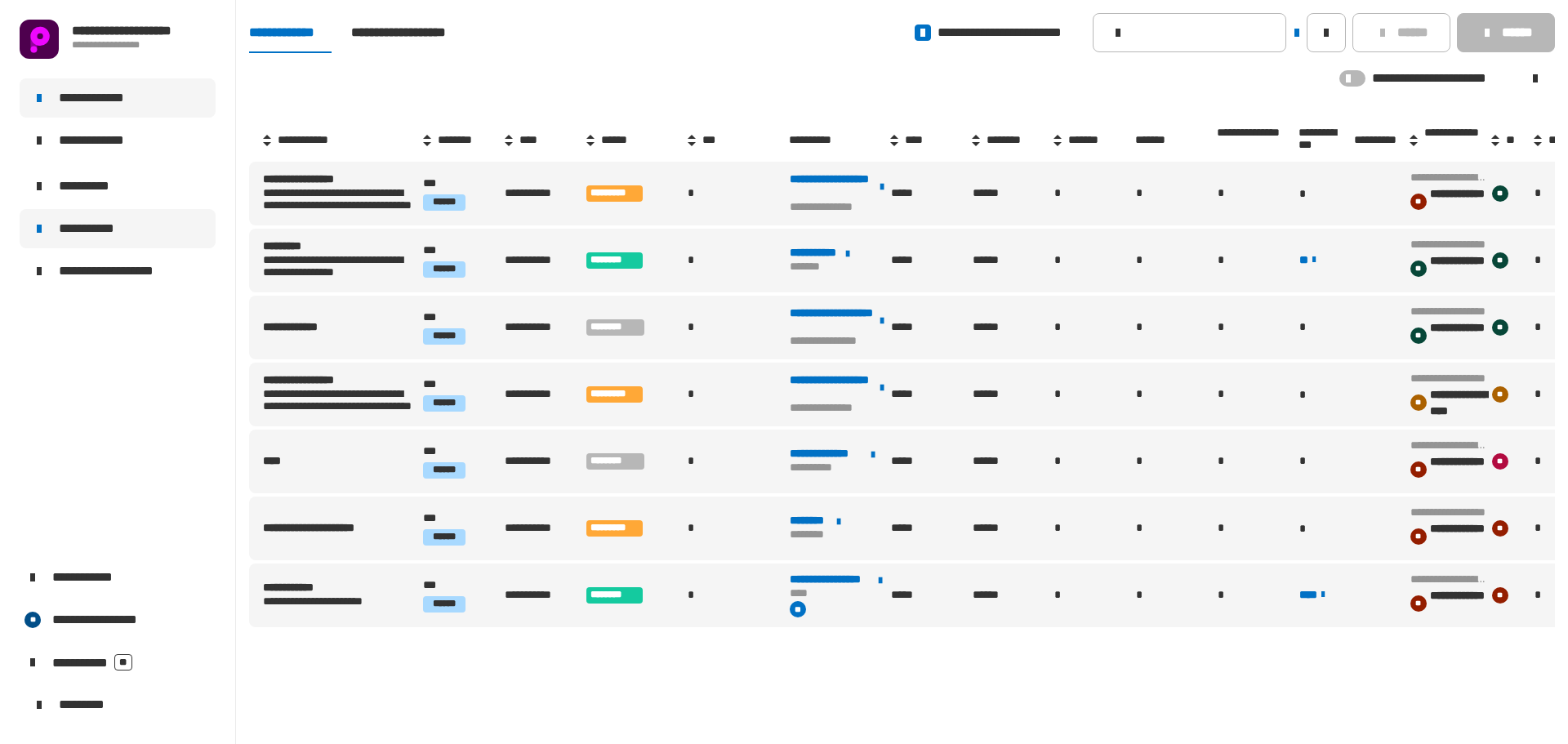 click on "**********" 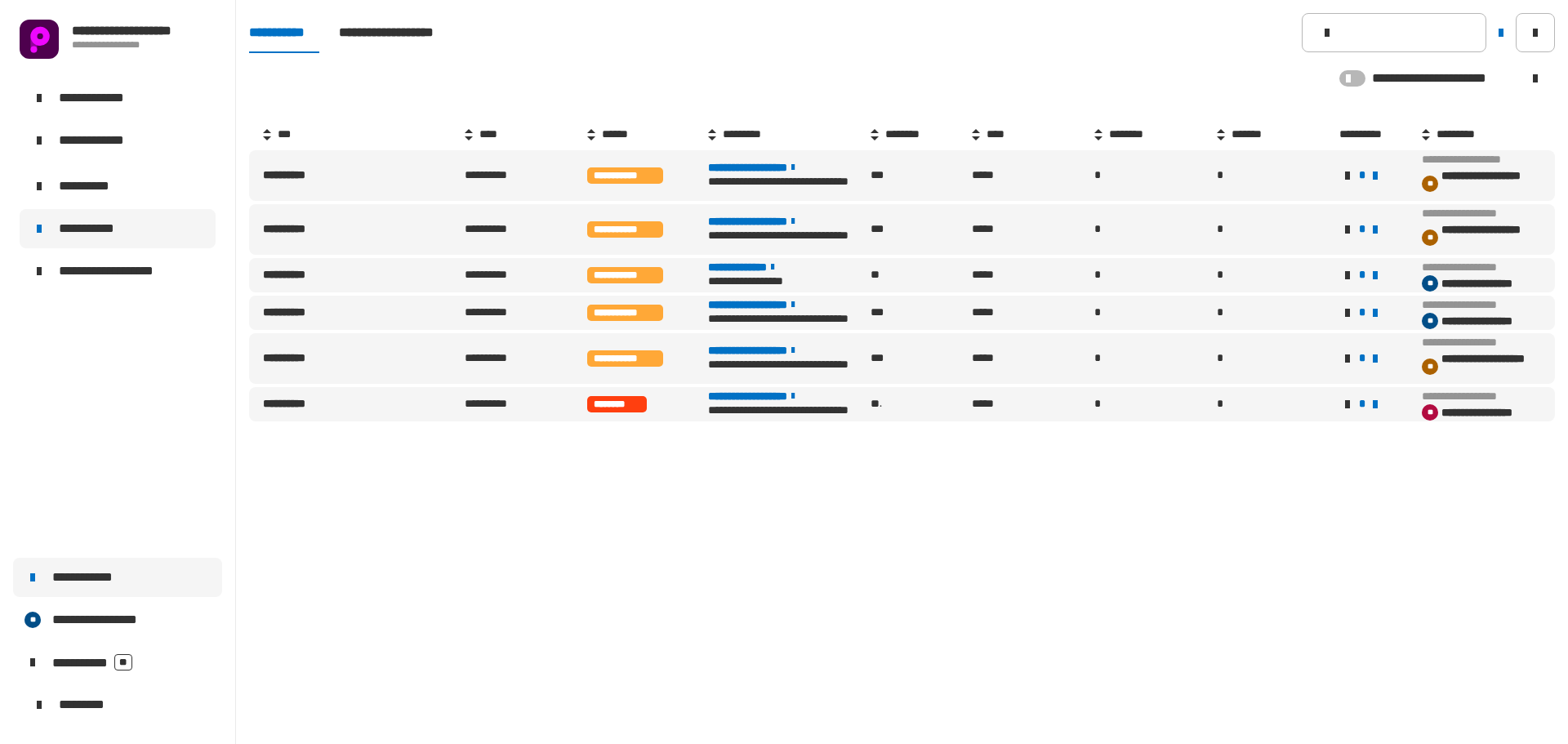 click on "**********" 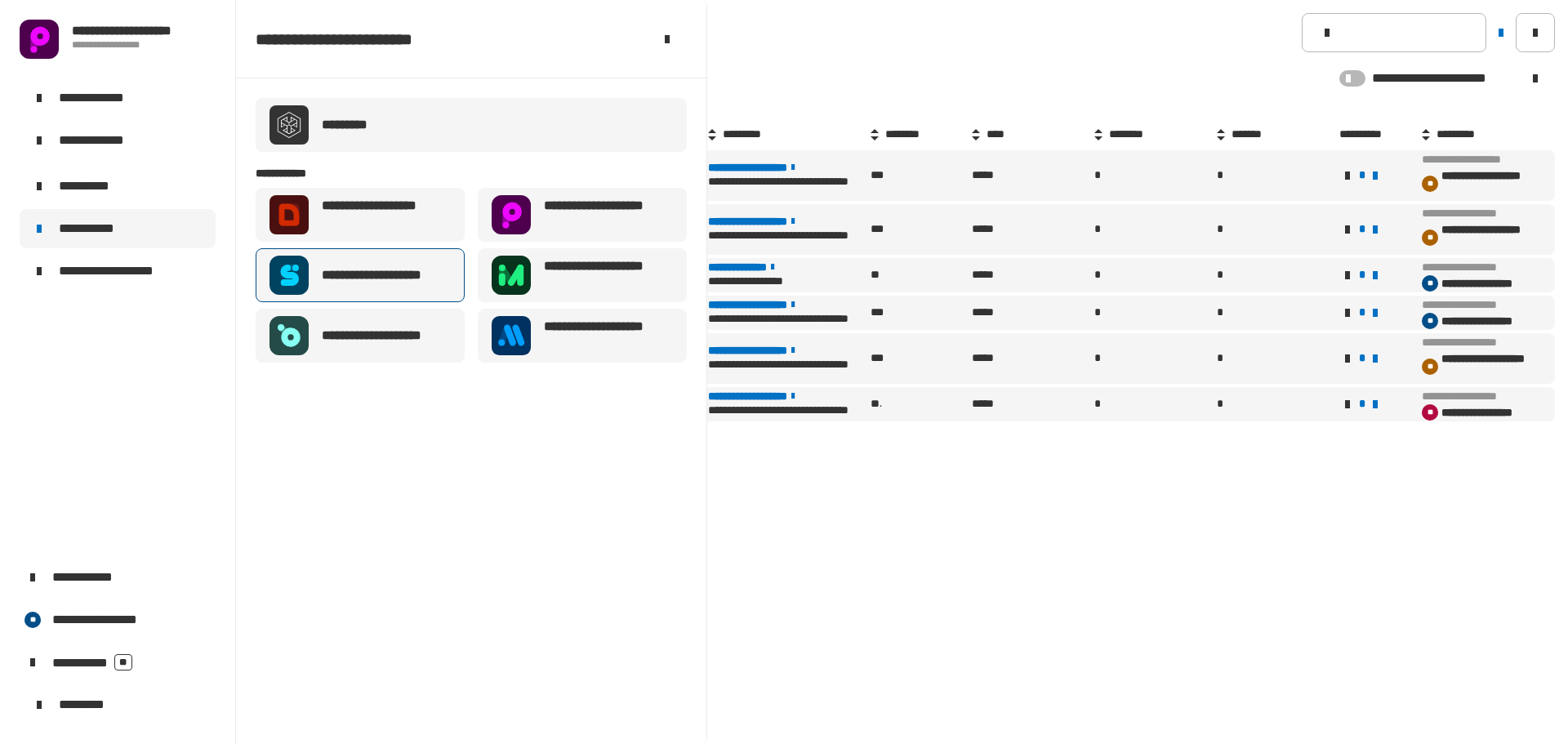 click on "**********" at bounding box center (360, 275) 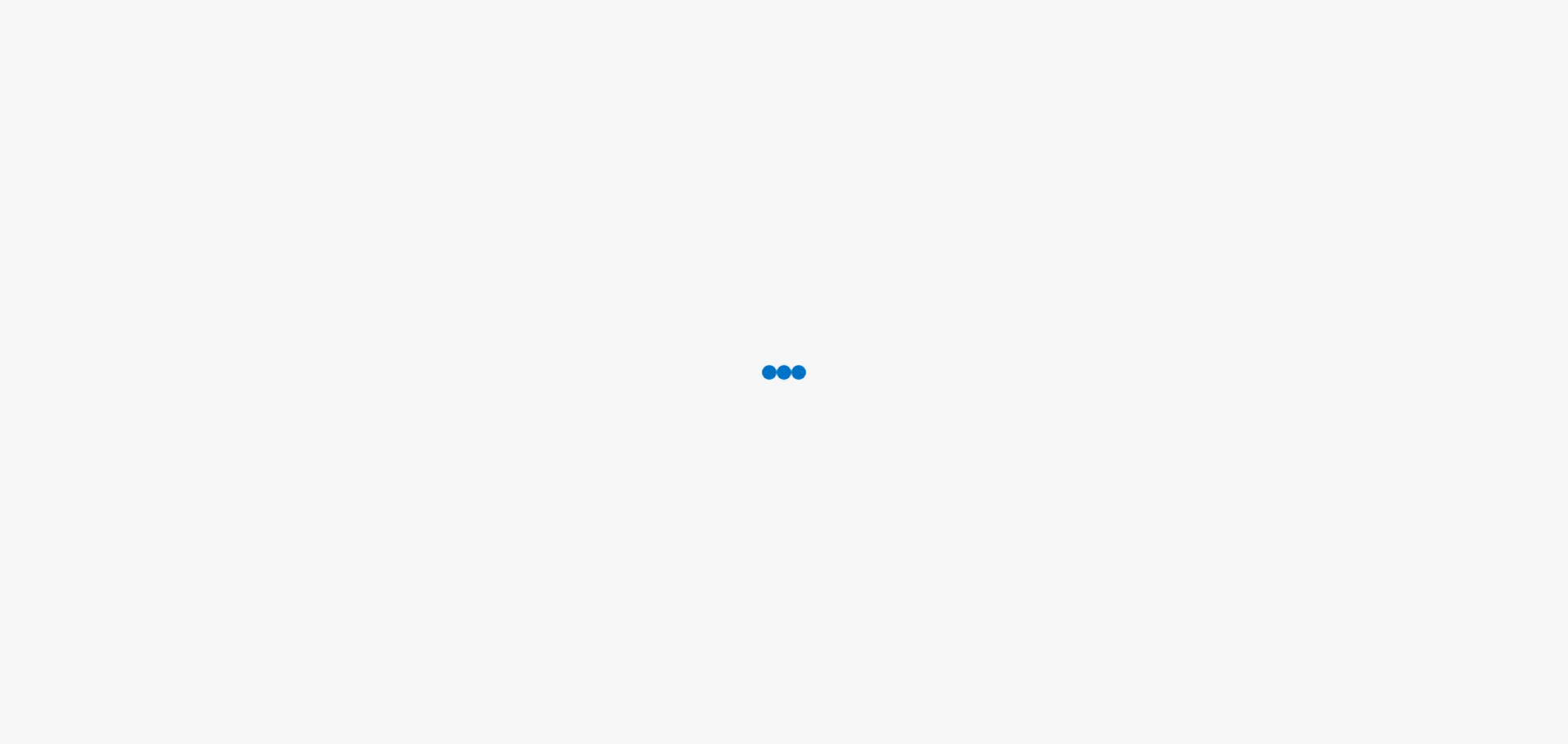 scroll, scrollTop: 0, scrollLeft: 0, axis: both 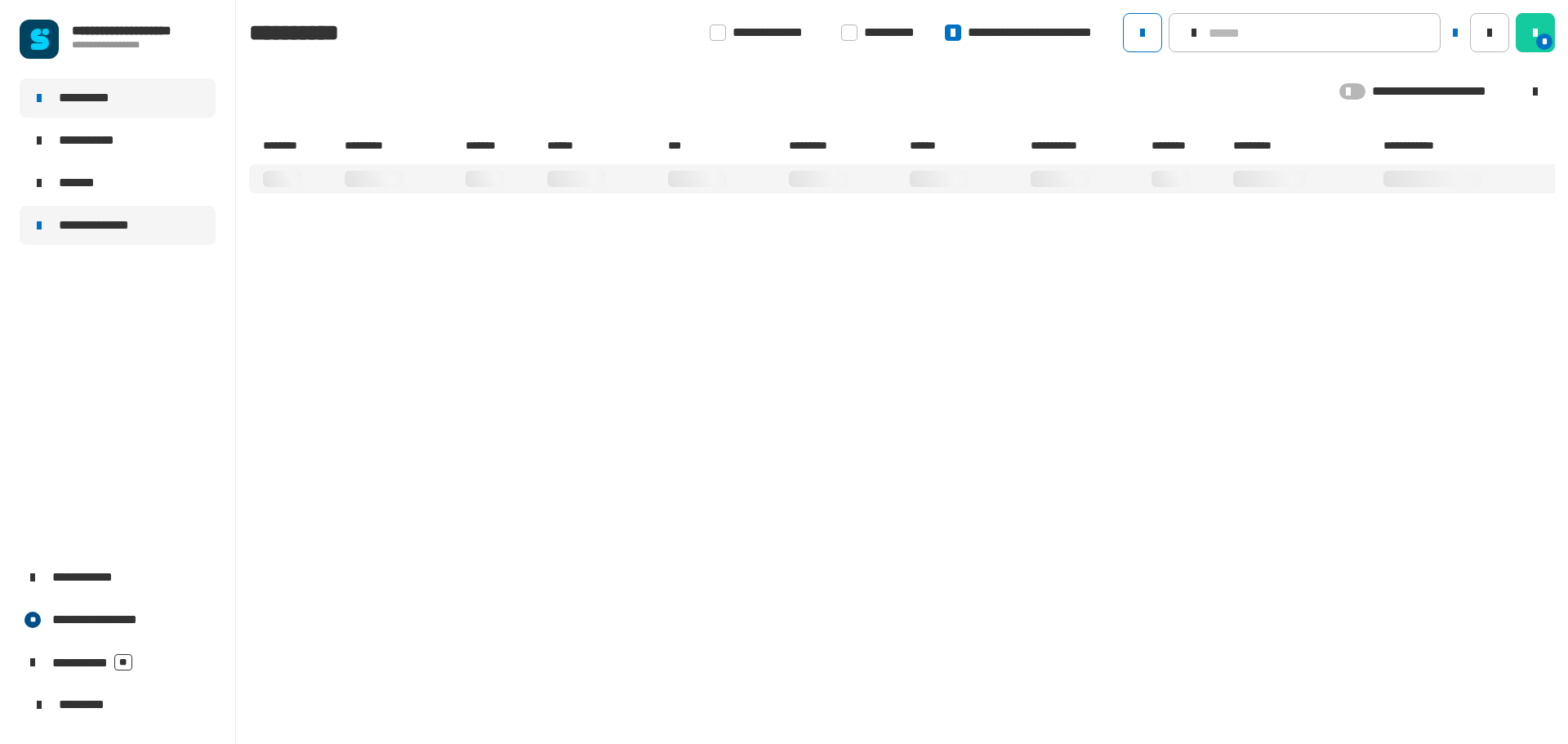 click on "**********" 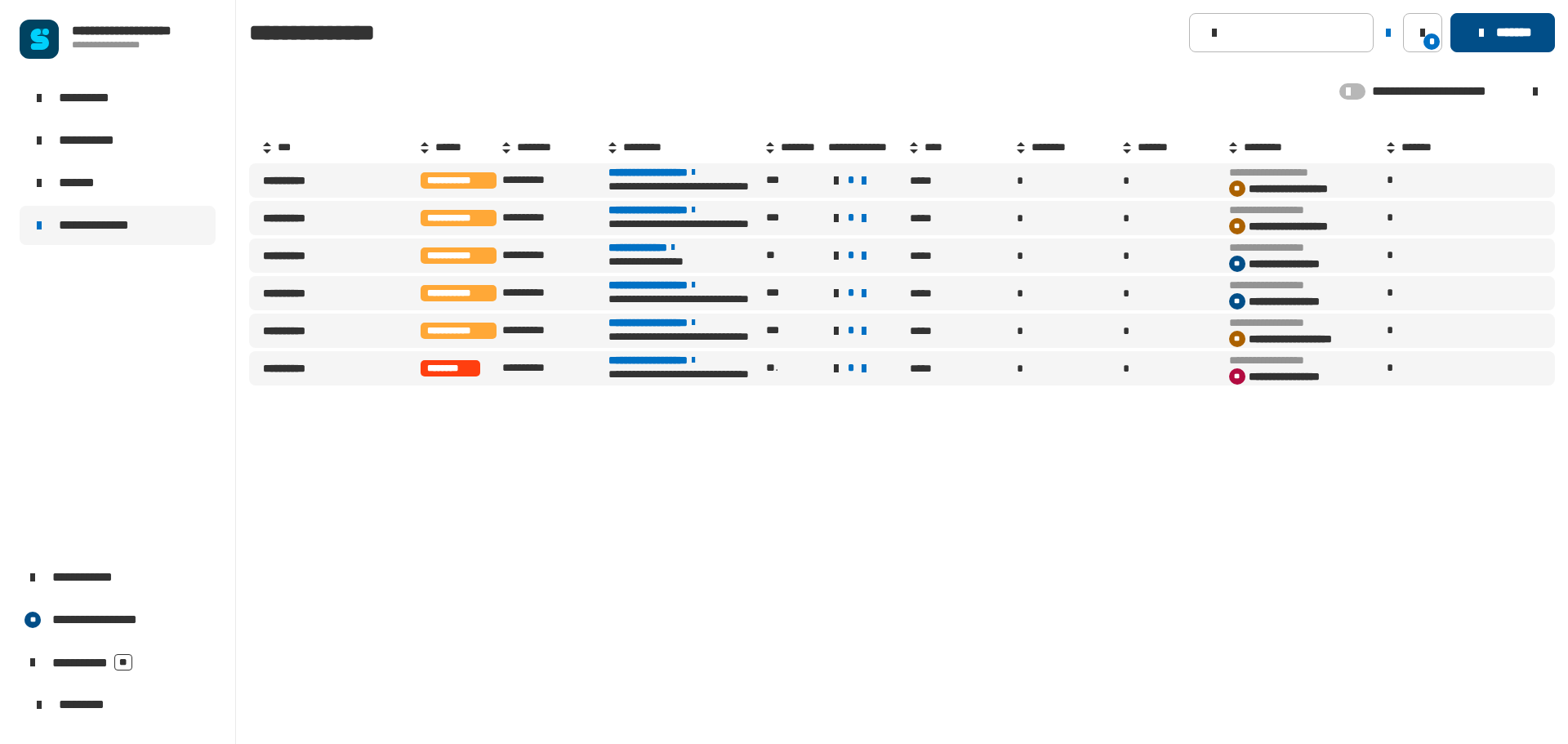 click on "*******" 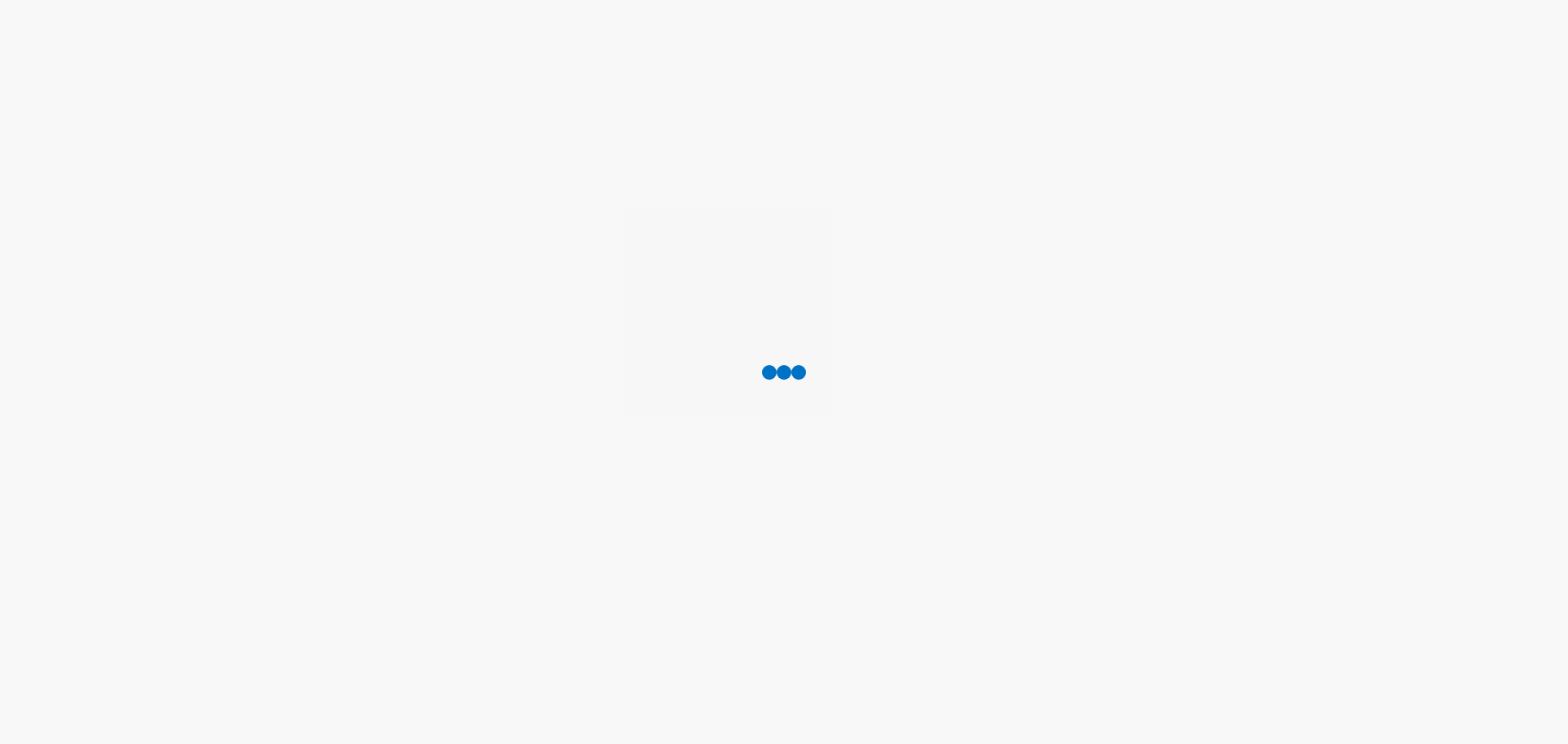 scroll, scrollTop: 0, scrollLeft: 0, axis: both 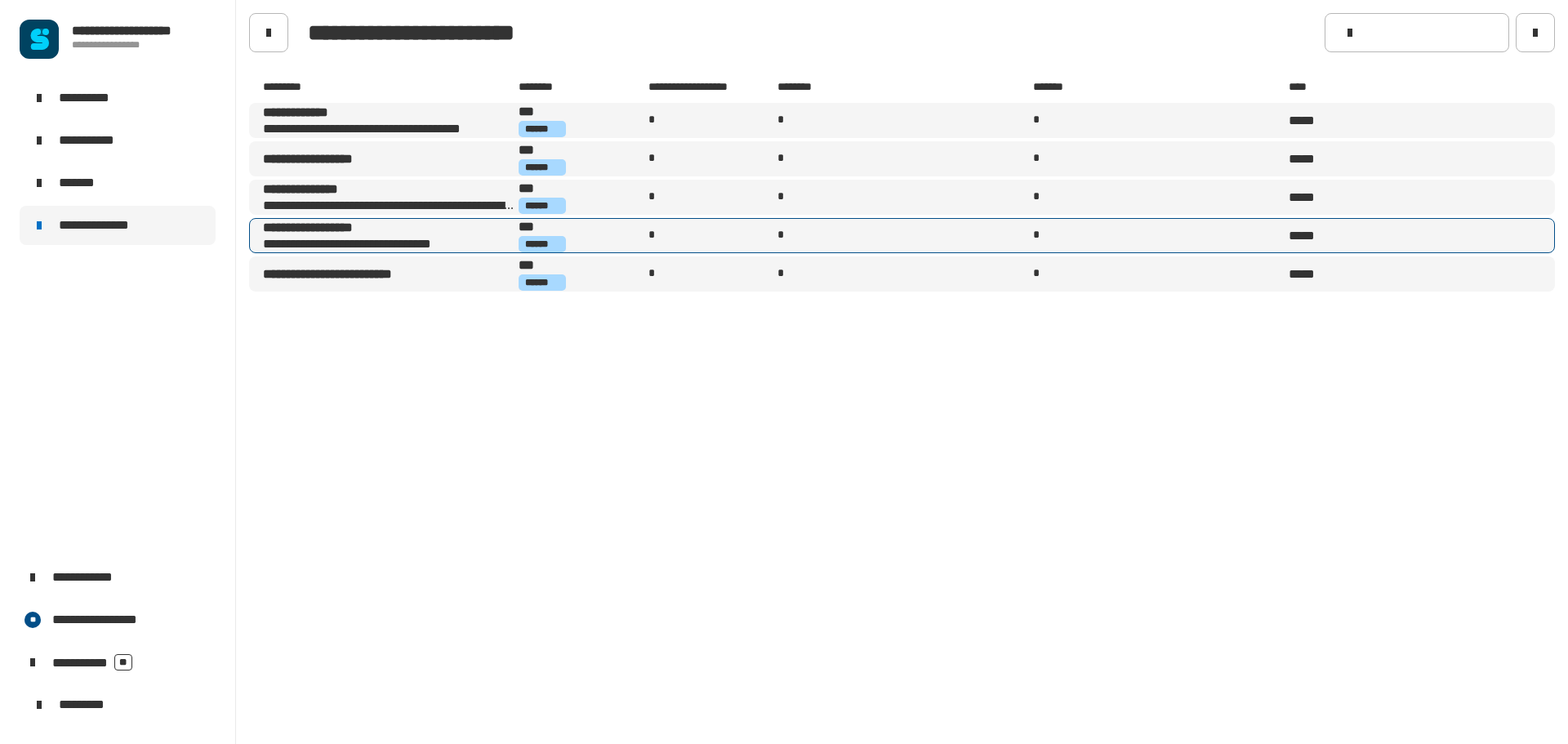 click on "**********" at bounding box center [359, 228] 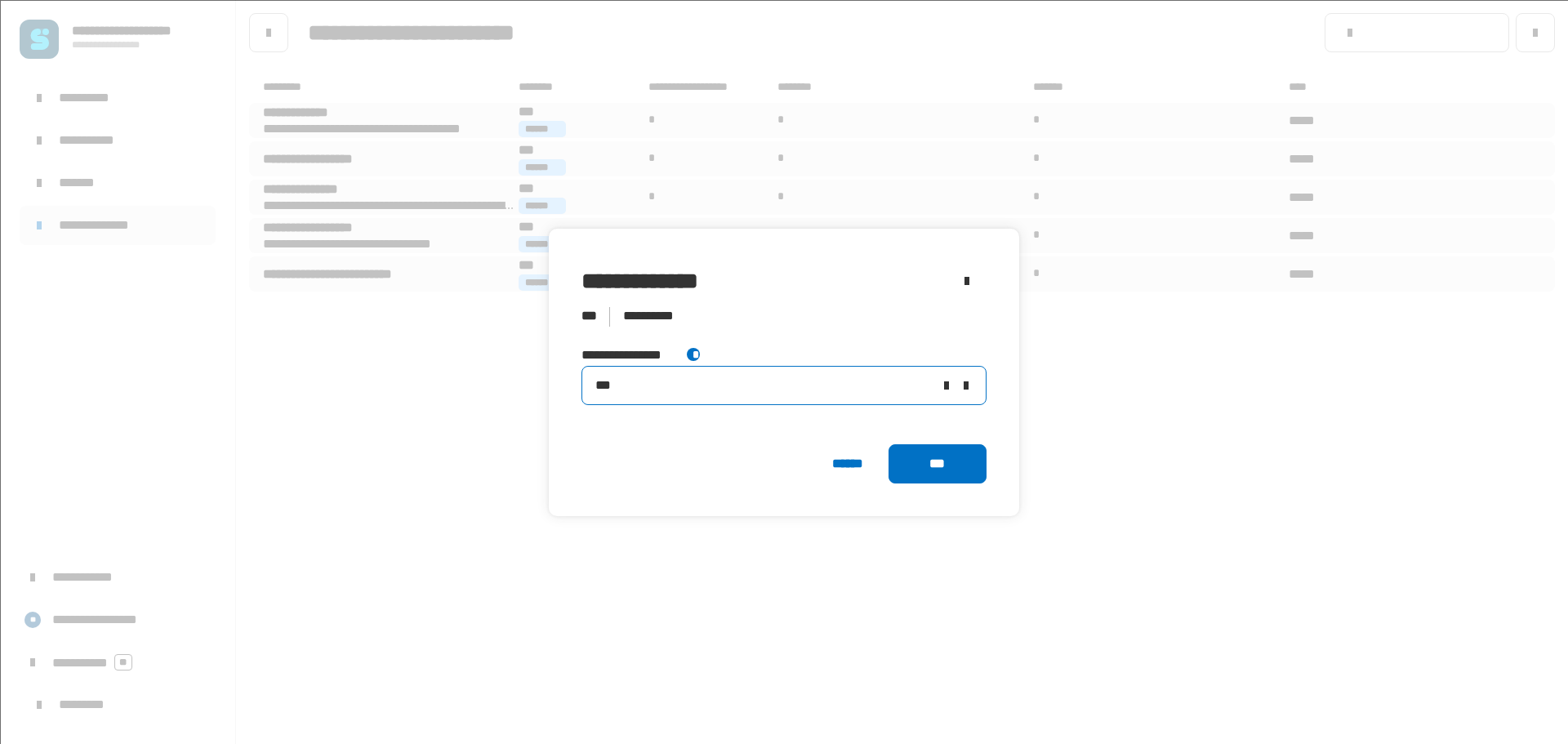 click on "***" 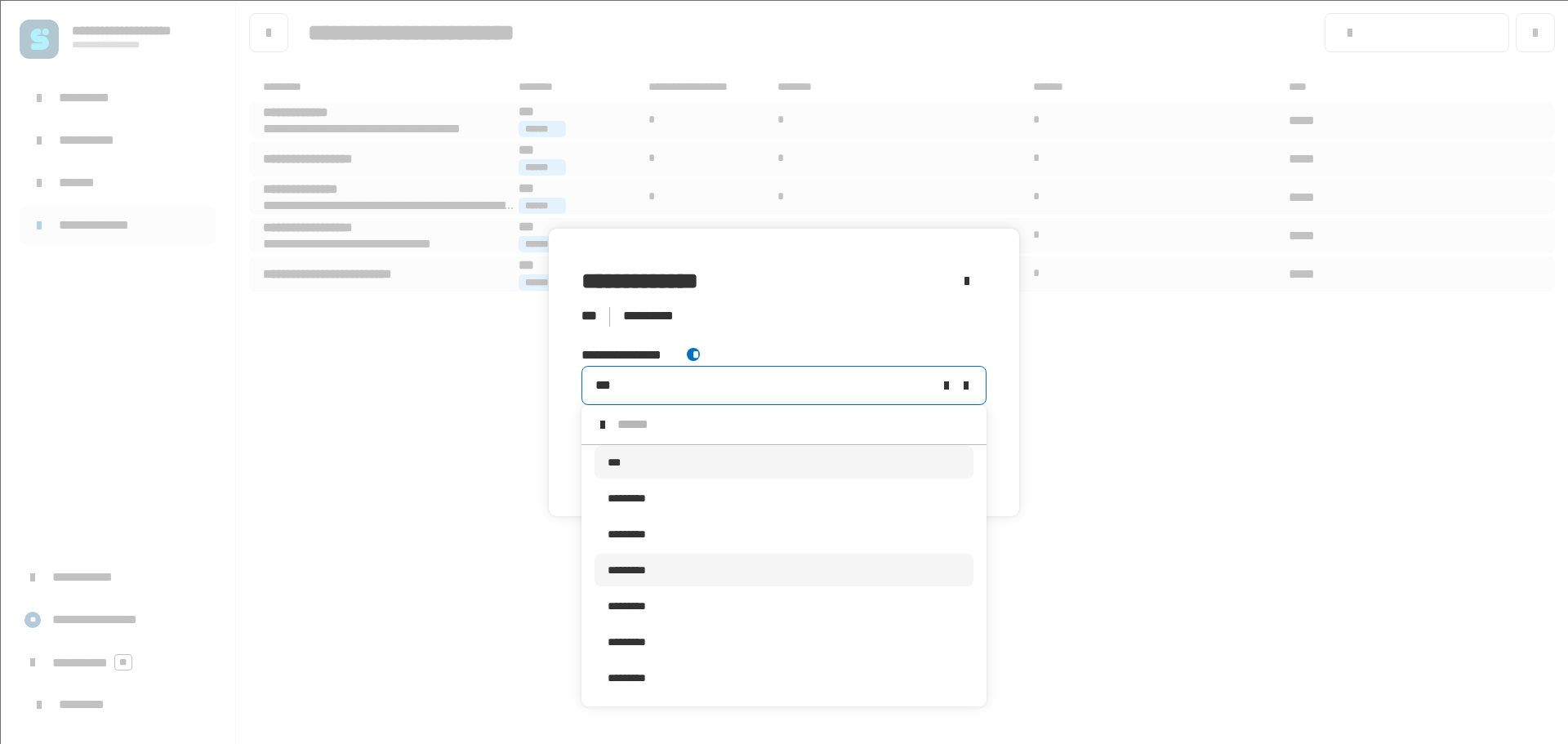 scroll, scrollTop: 13, scrollLeft: 0, axis: vertical 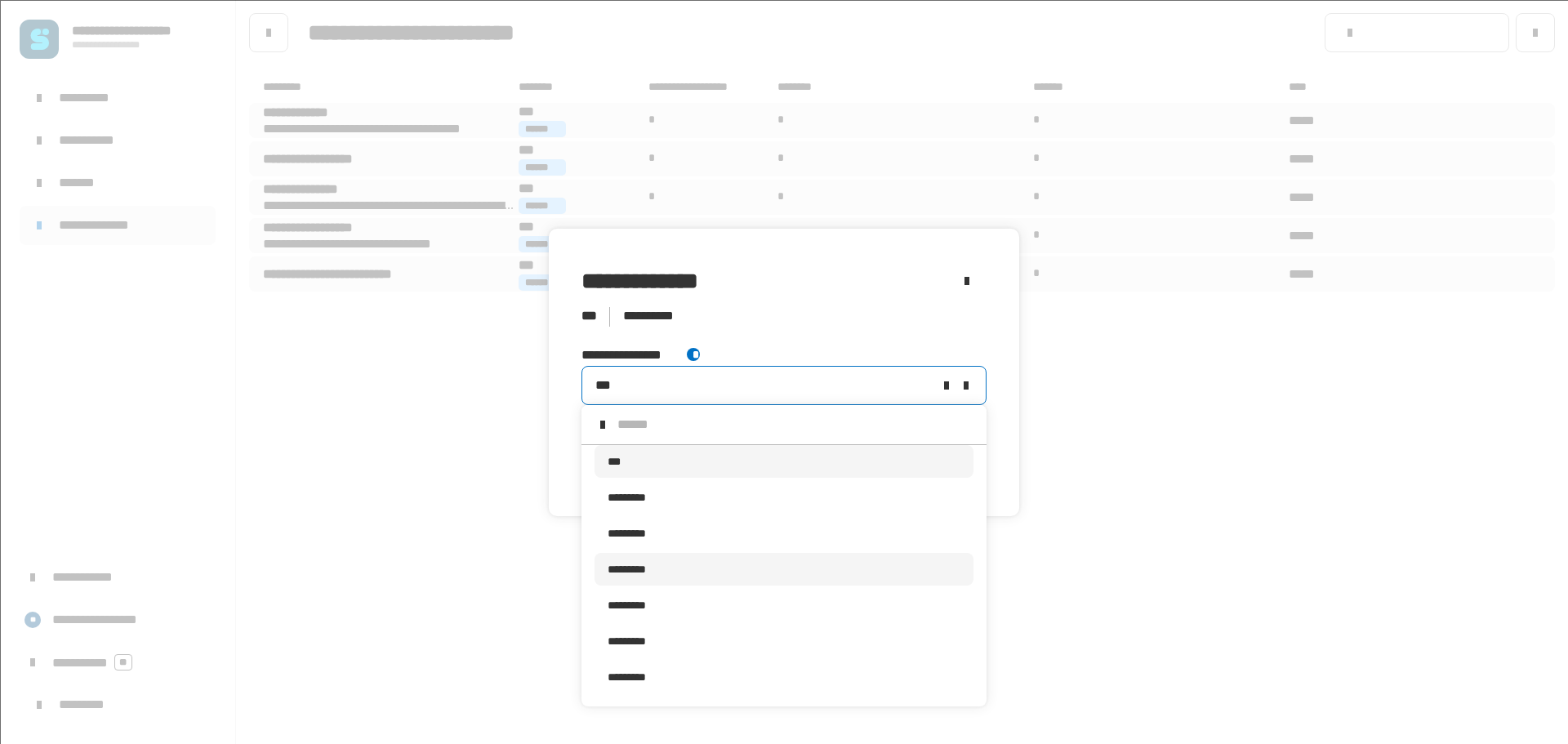 click on "*********" at bounding box center (784, 569) 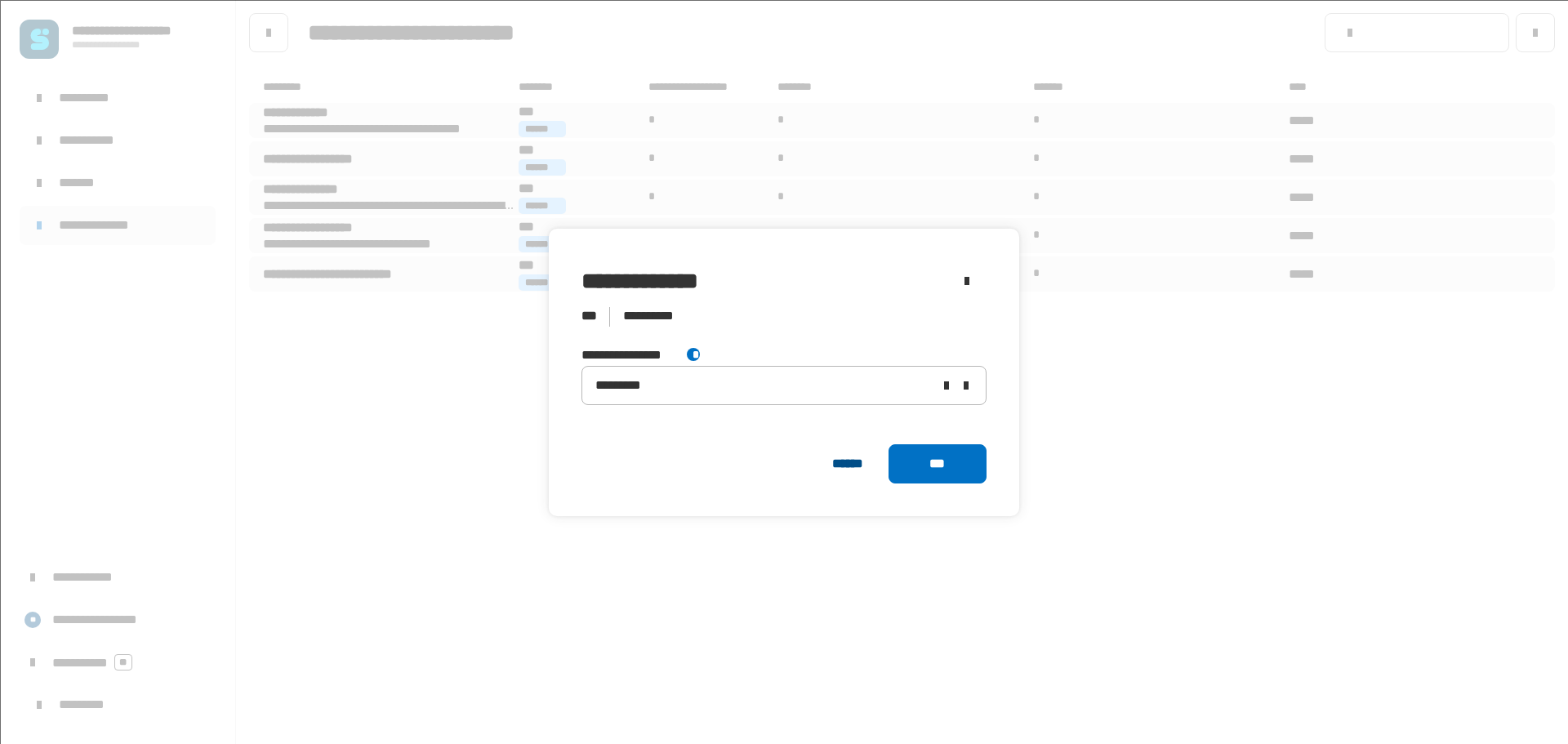 click on "******" 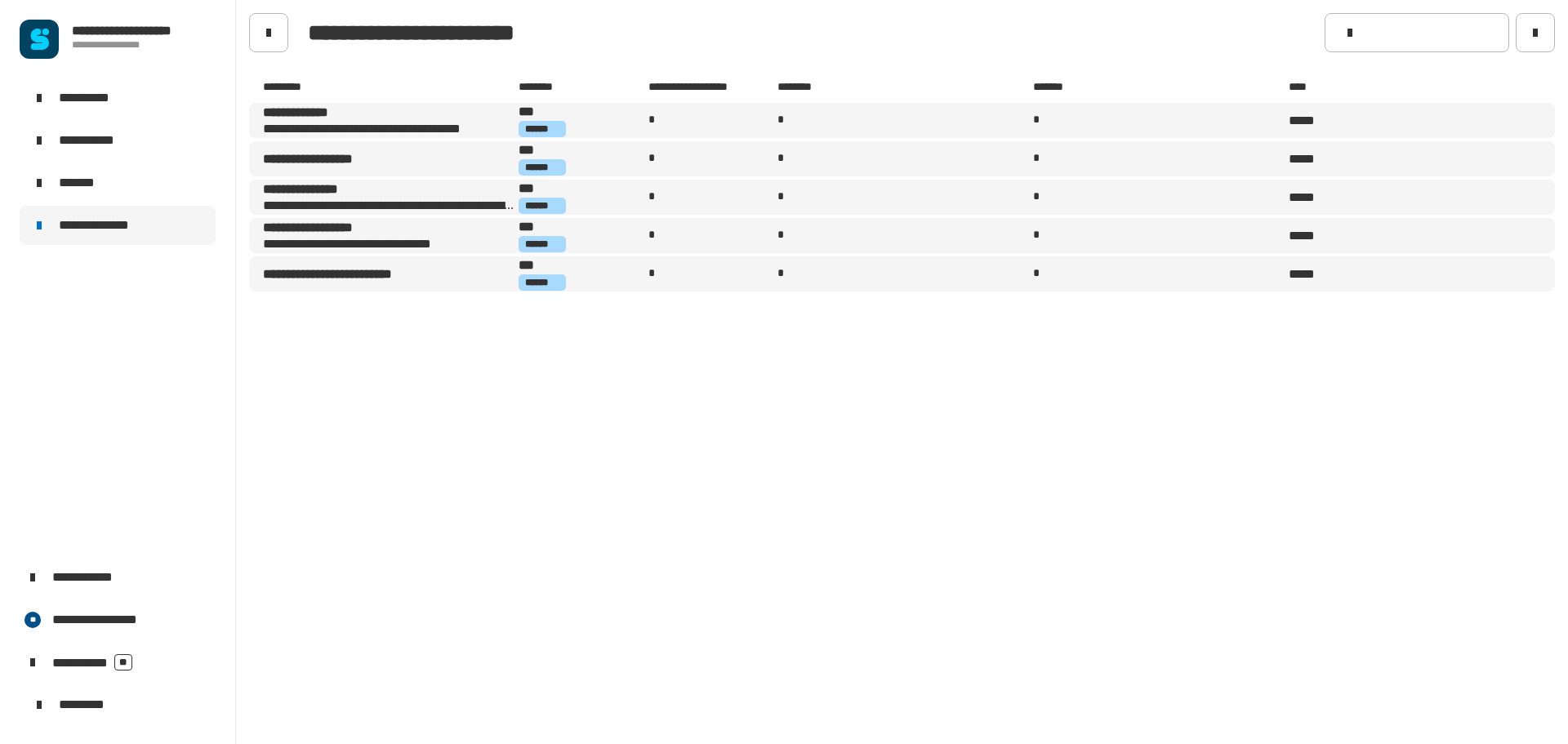click on "**********" 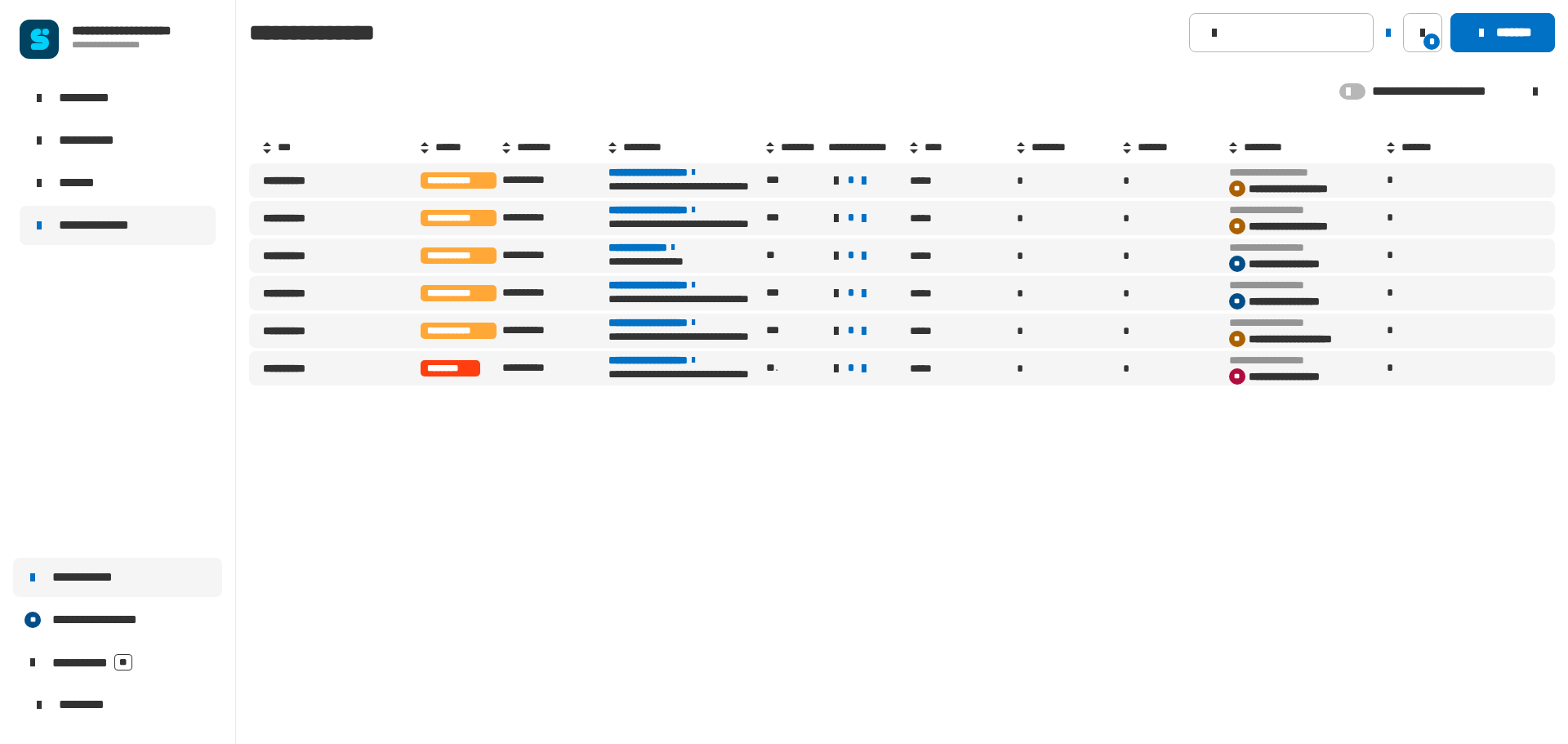 click on "**********" 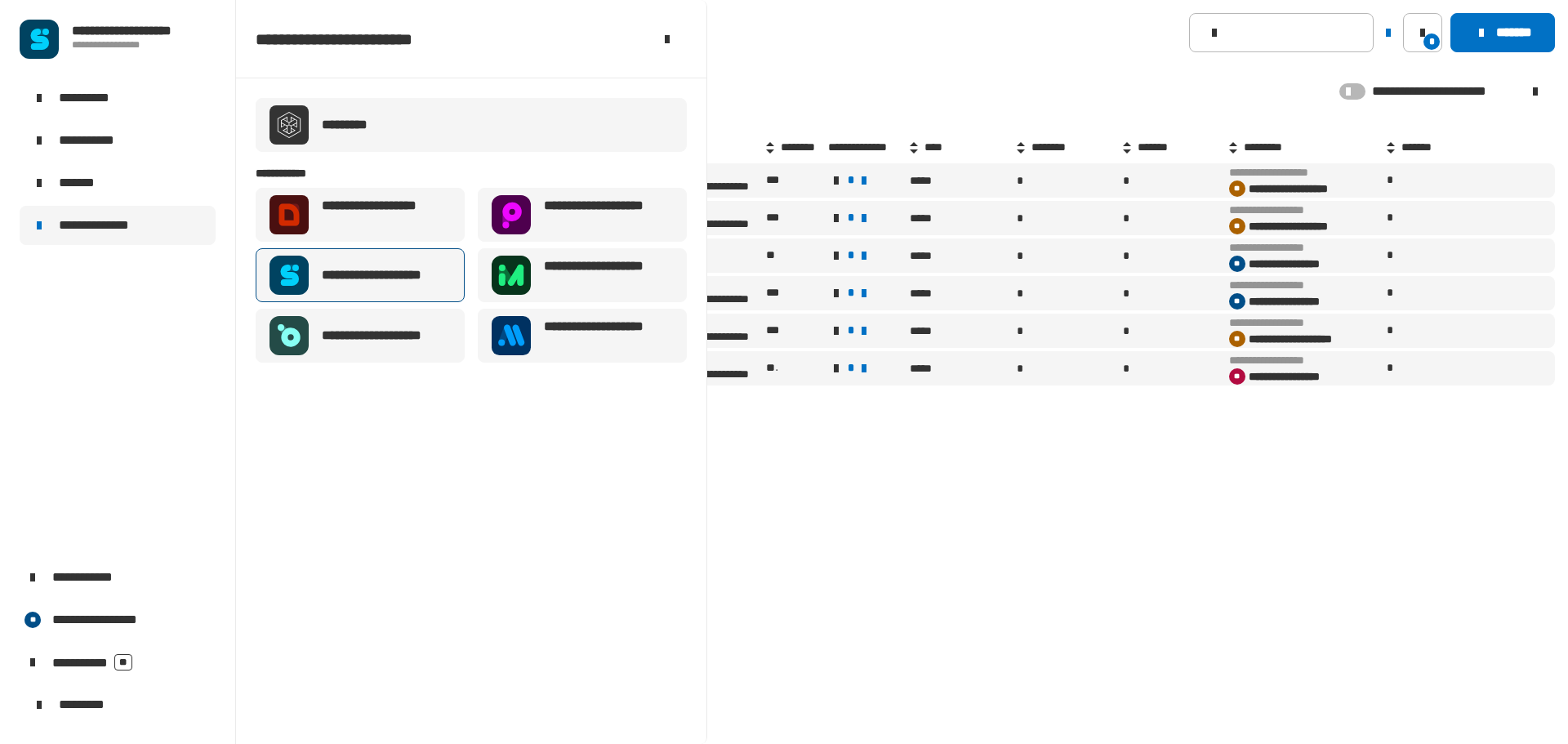 click at bounding box center [289, 275] 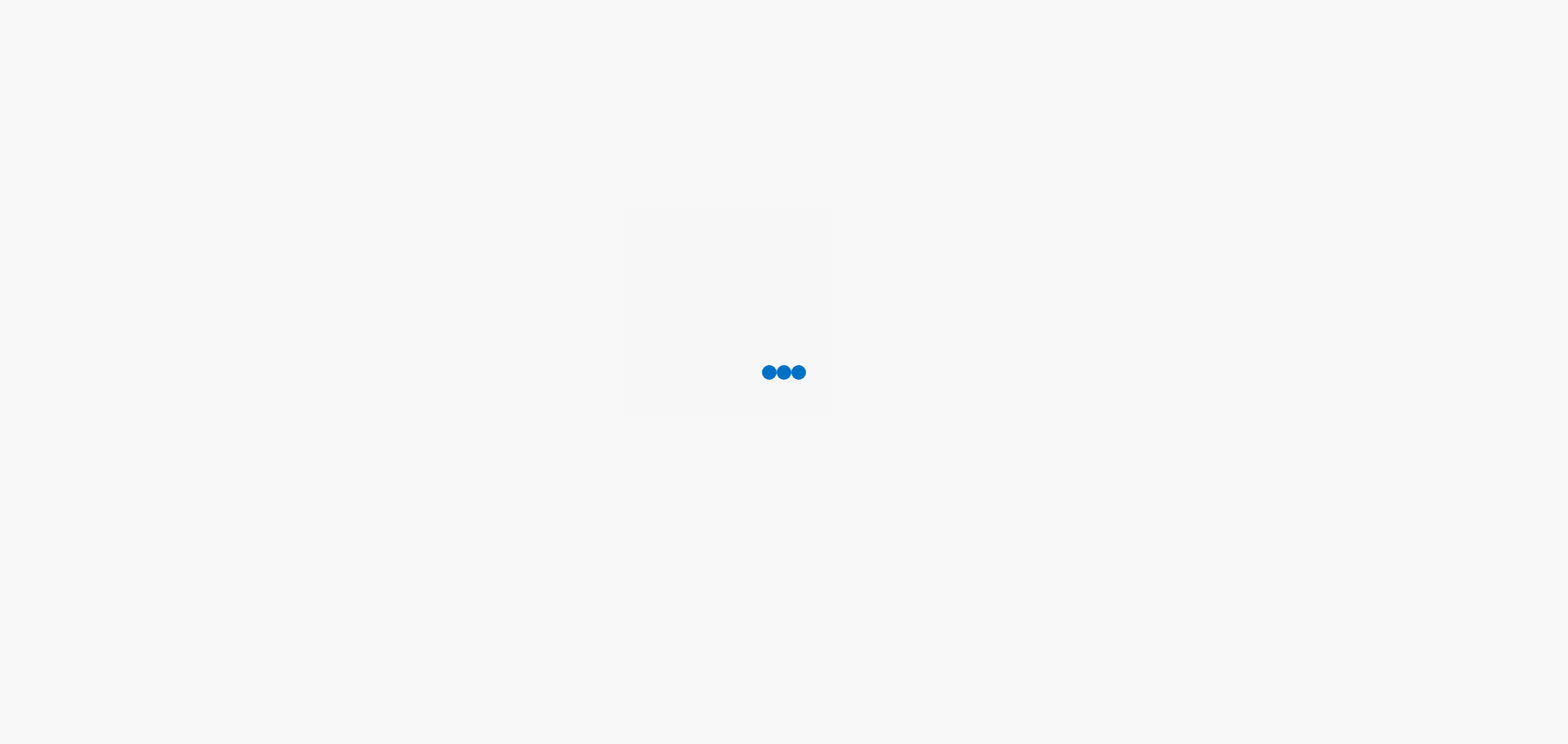 scroll, scrollTop: 0, scrollLeft: 0, axis: both 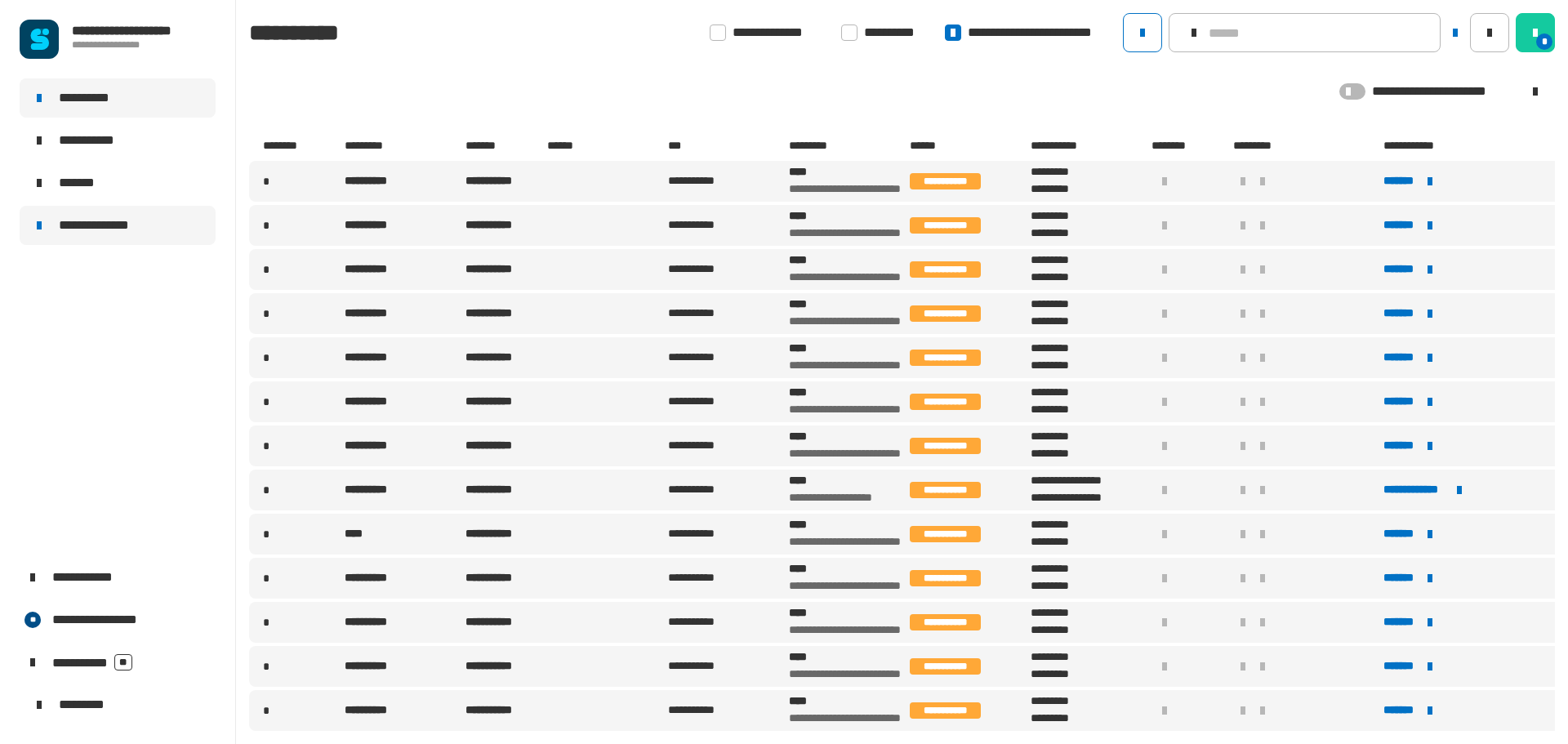 click on "**********" 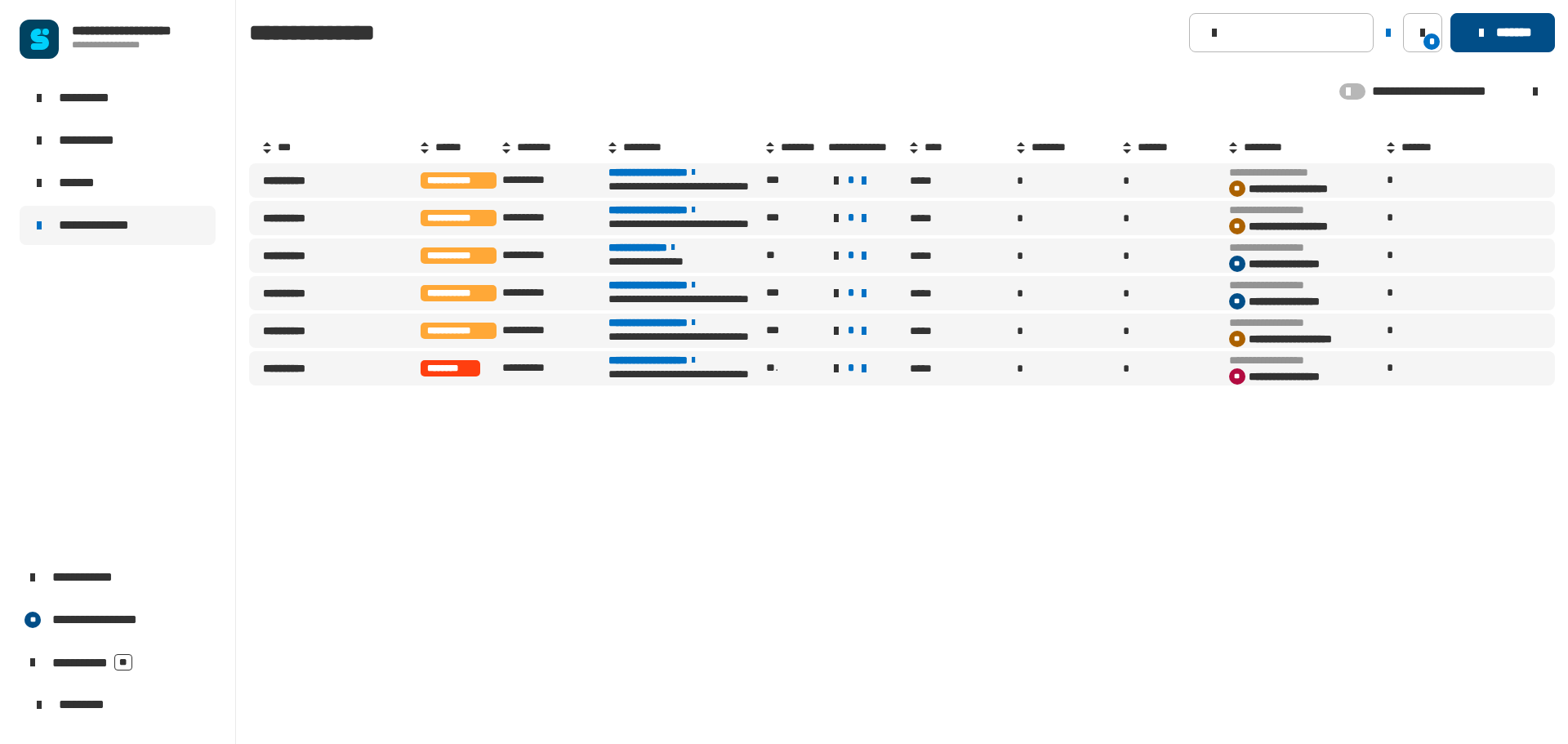click on "*******" 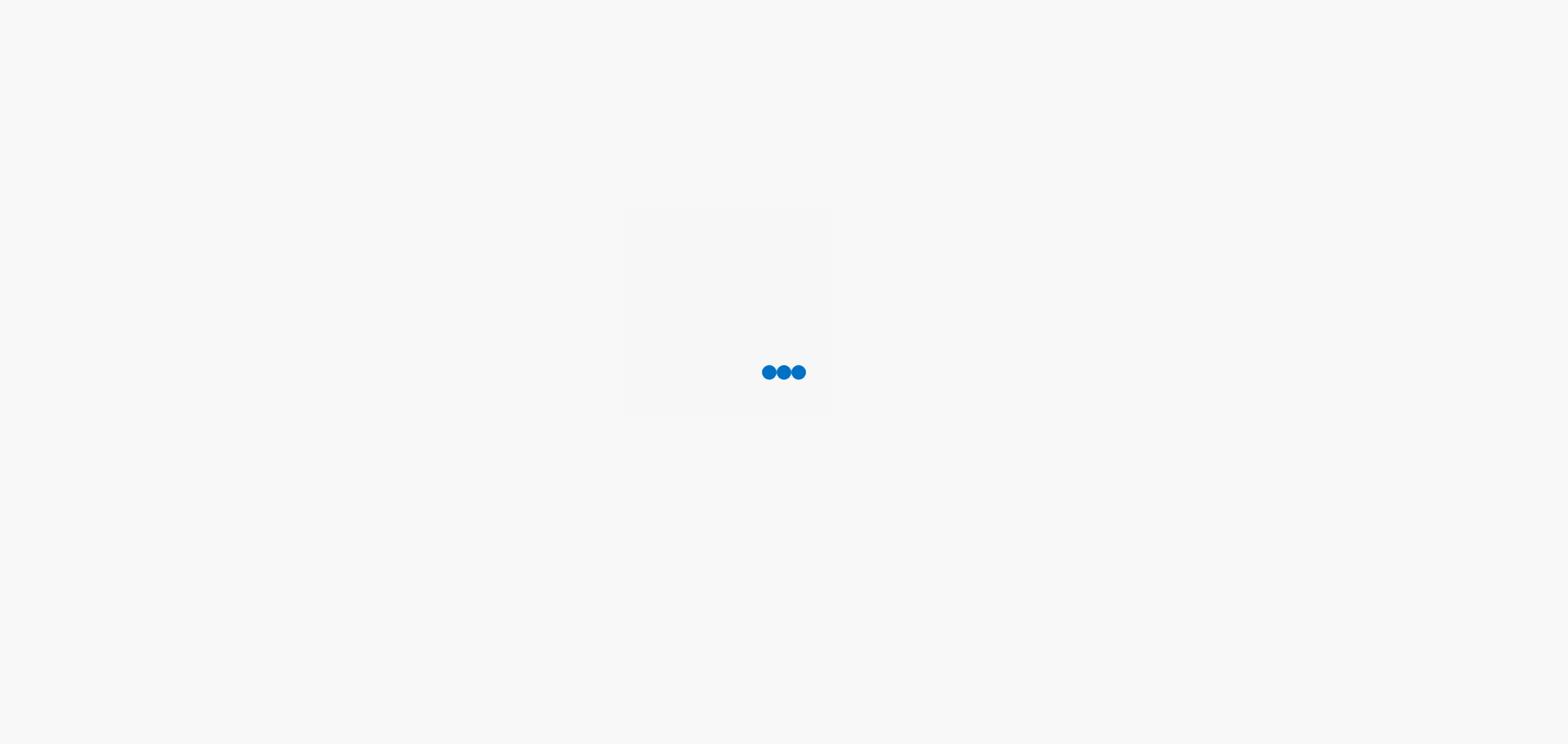 scroll, scrollTop: 0, scrollLeft: 0, axis: both 